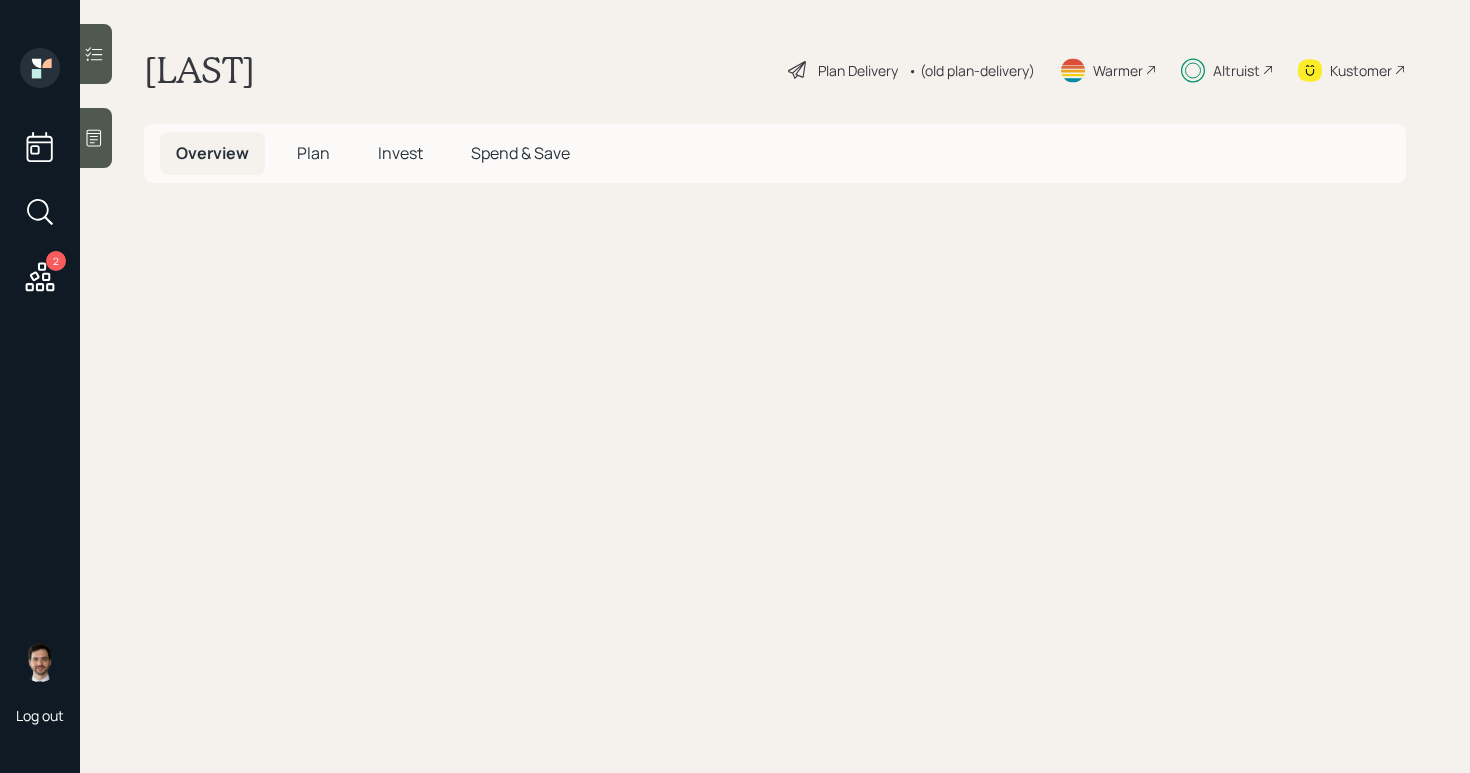 scroll, scrollTop: 0, scrollLeft: 0, axis: both 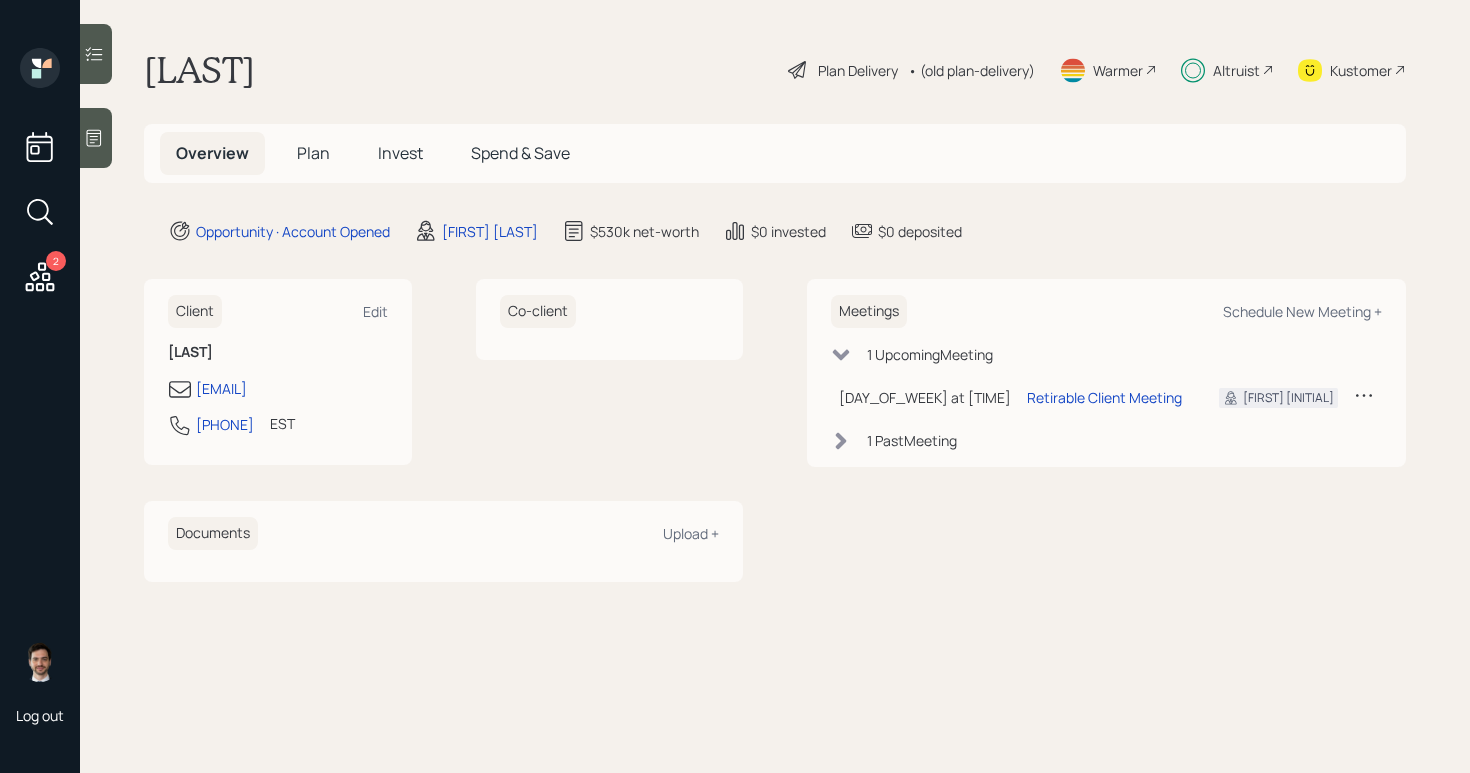 click on "Plan" at bounding box center (313, 153) 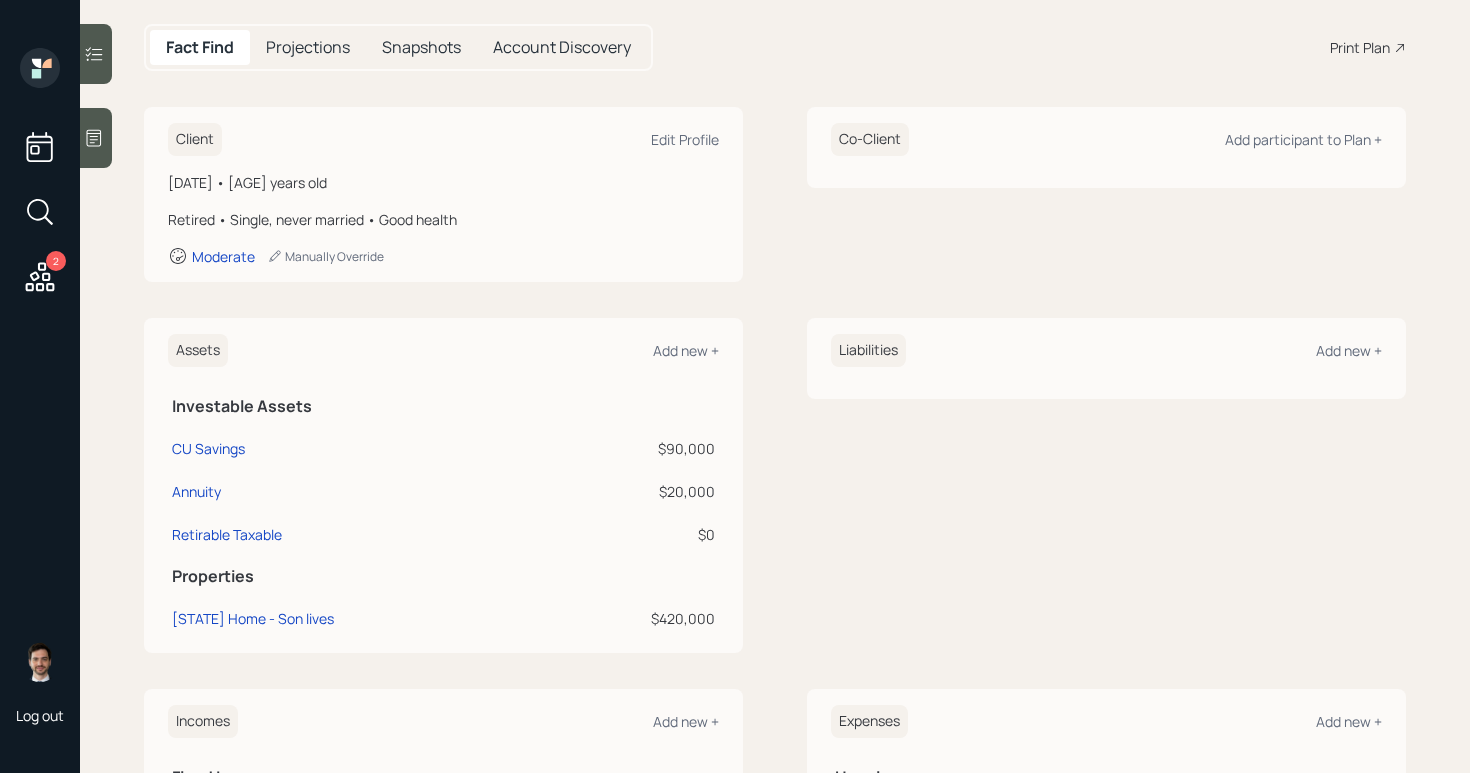 scroll, scrollTop: 0, scrollLeft: 0, axis: both 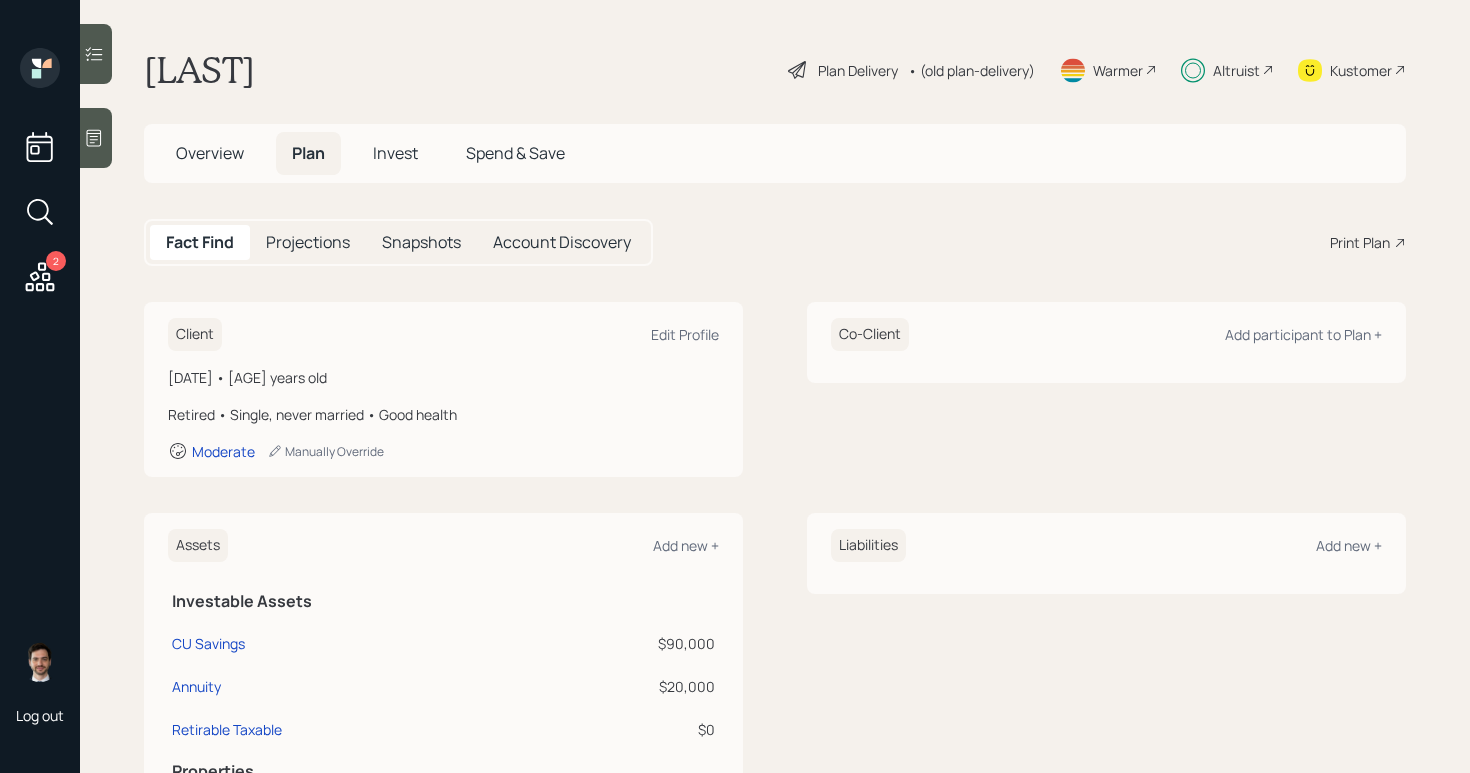click on "Plan Delivery" at bounding box center [858, 70] 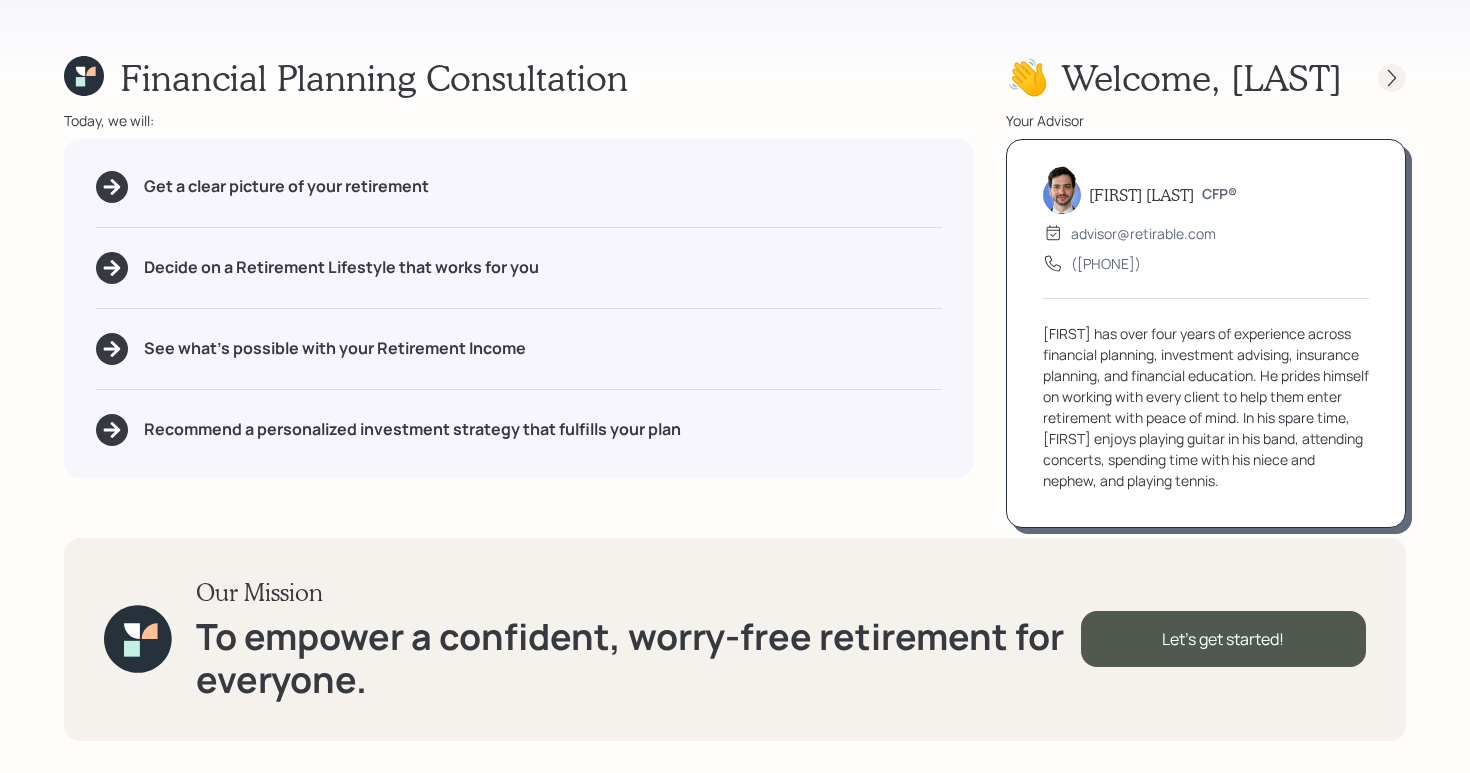 click 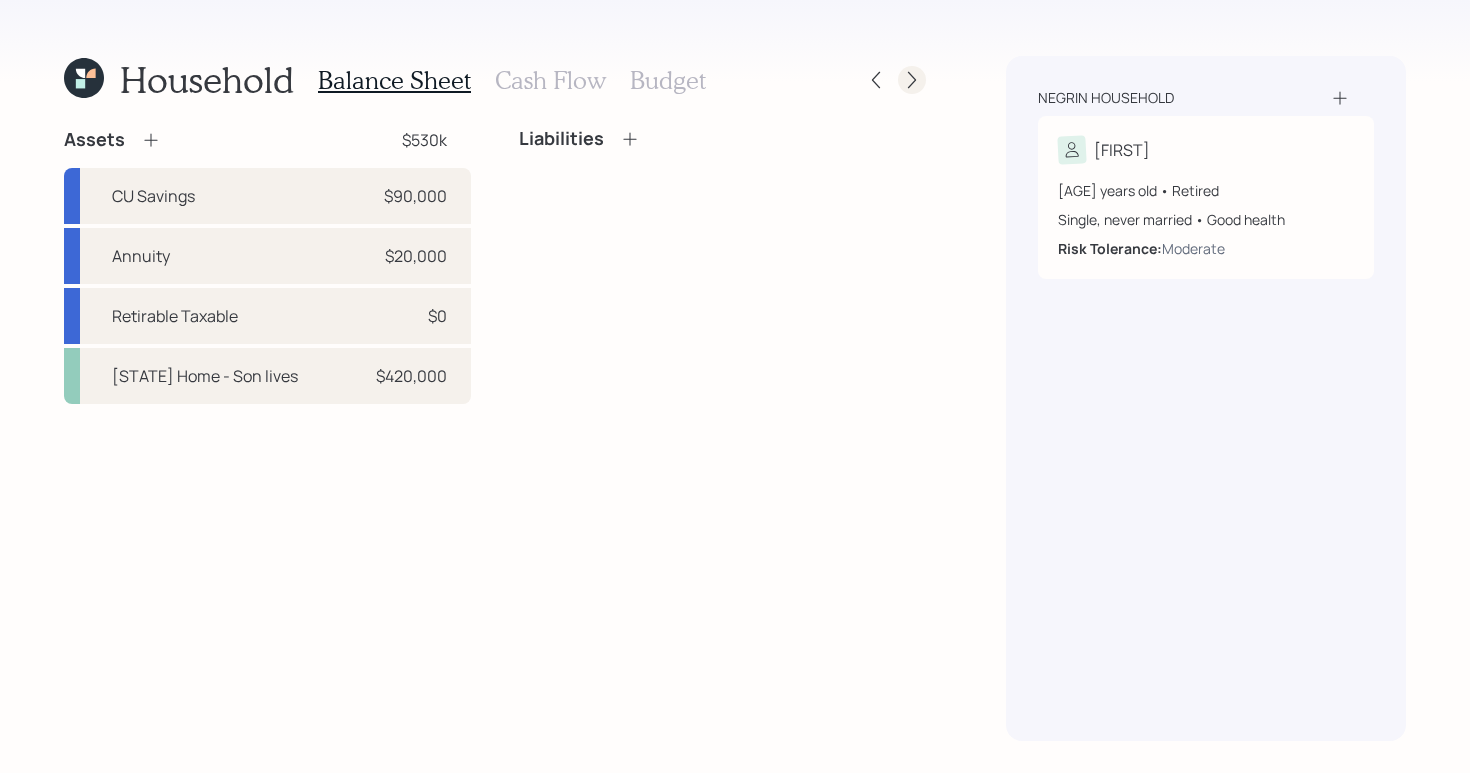 click 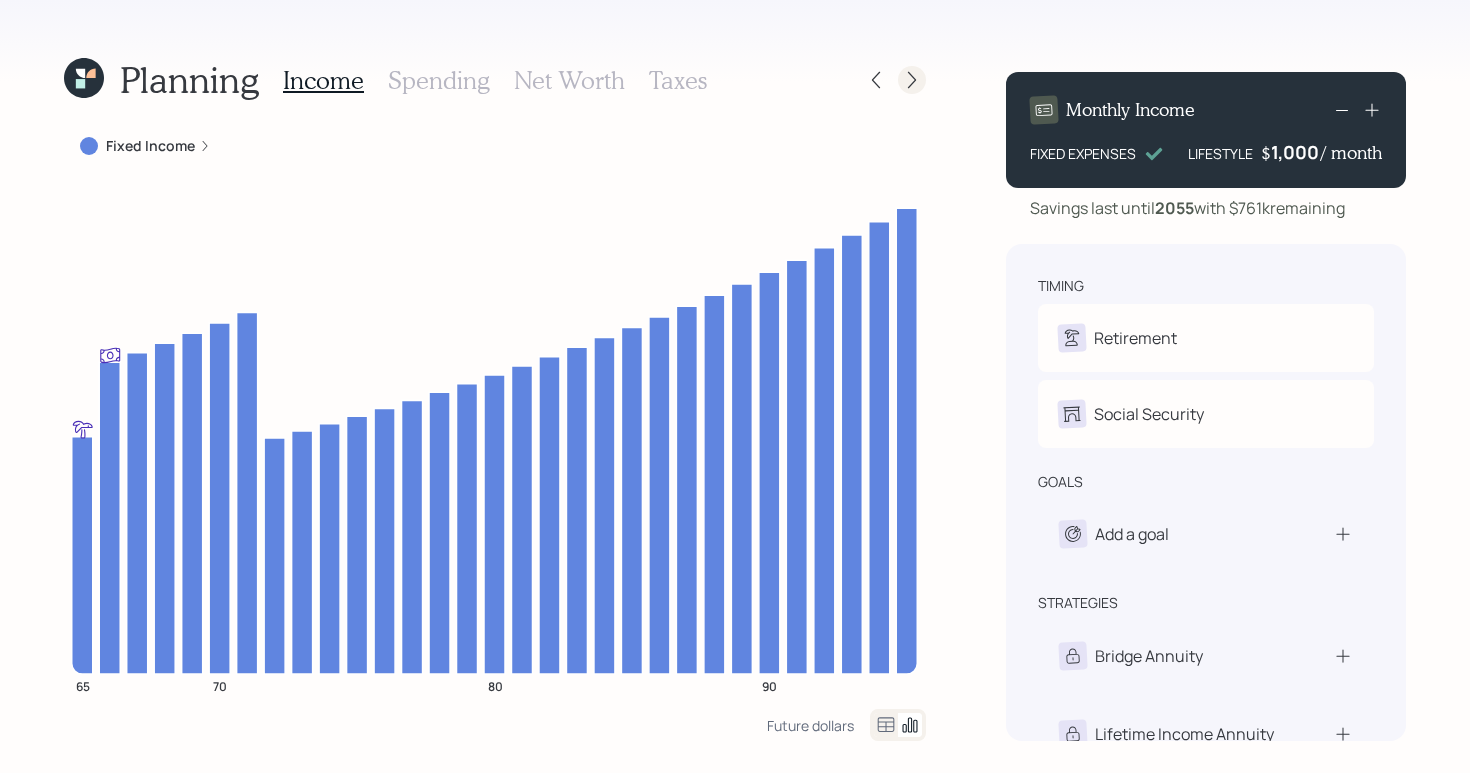 click 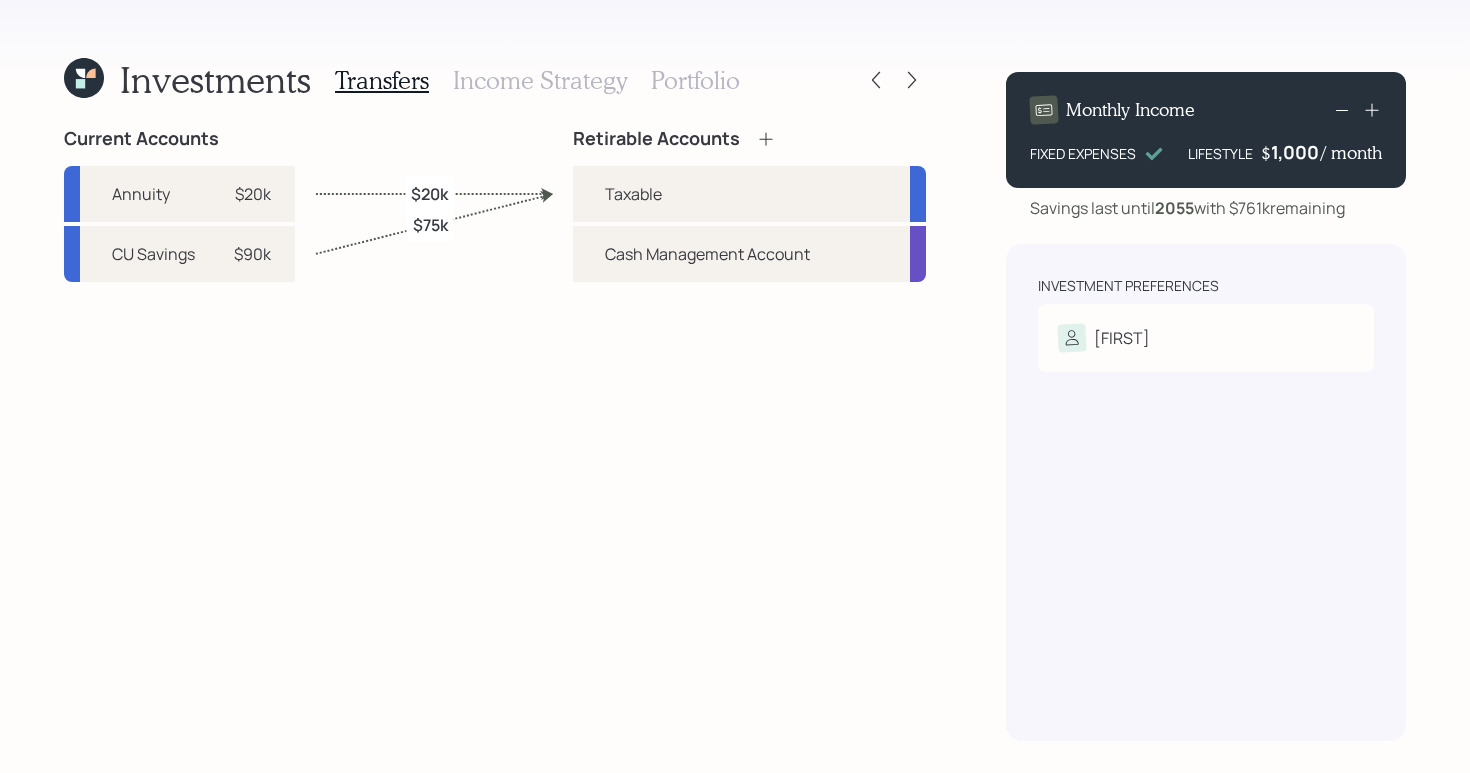 click on "Current Accounts Annuity $20k CU Savings $90k Retirable Accounts Taxable Cash Management Account $20k $75k" at bounding box center [495, 434] 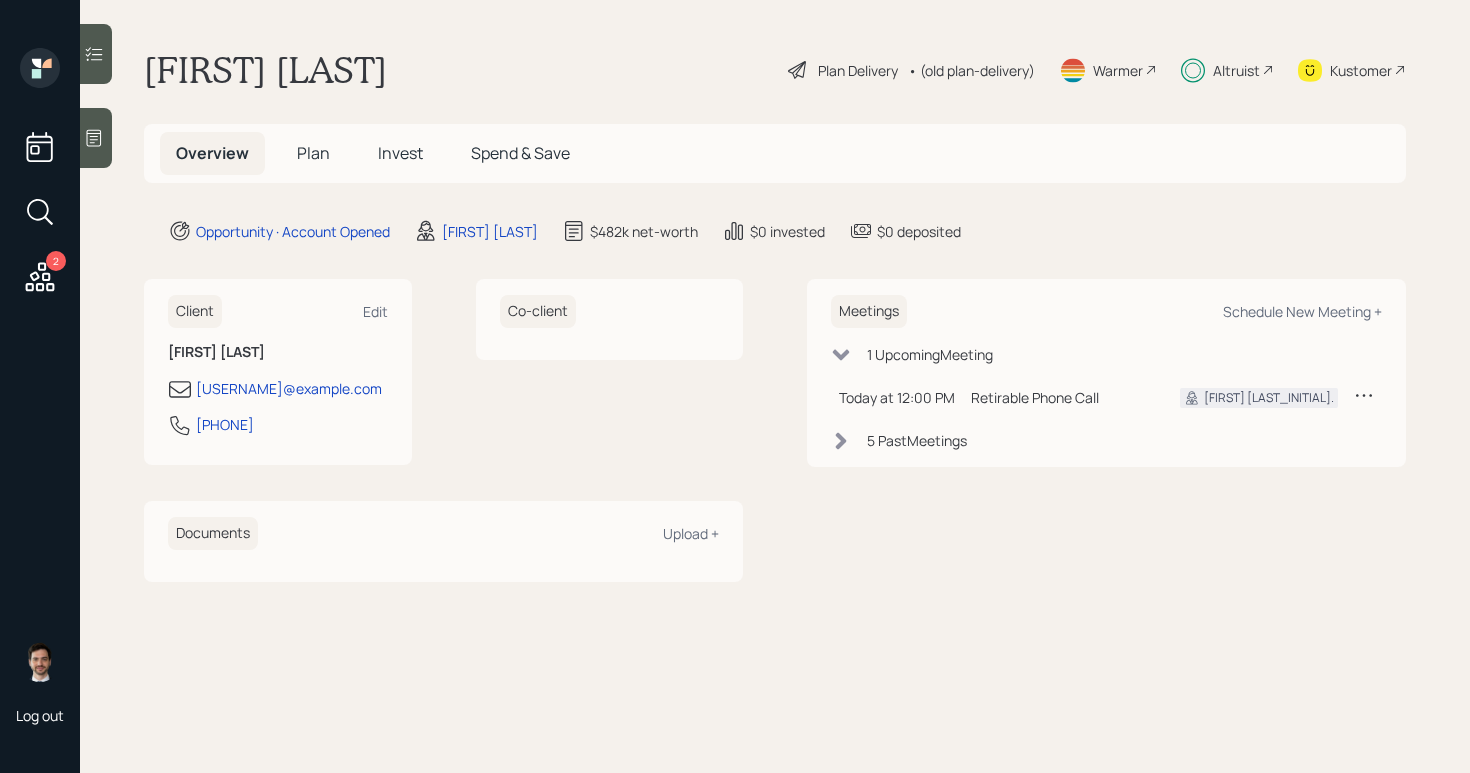 scroll, scrollTop: 0, scrollLeft: 0, axis: both 